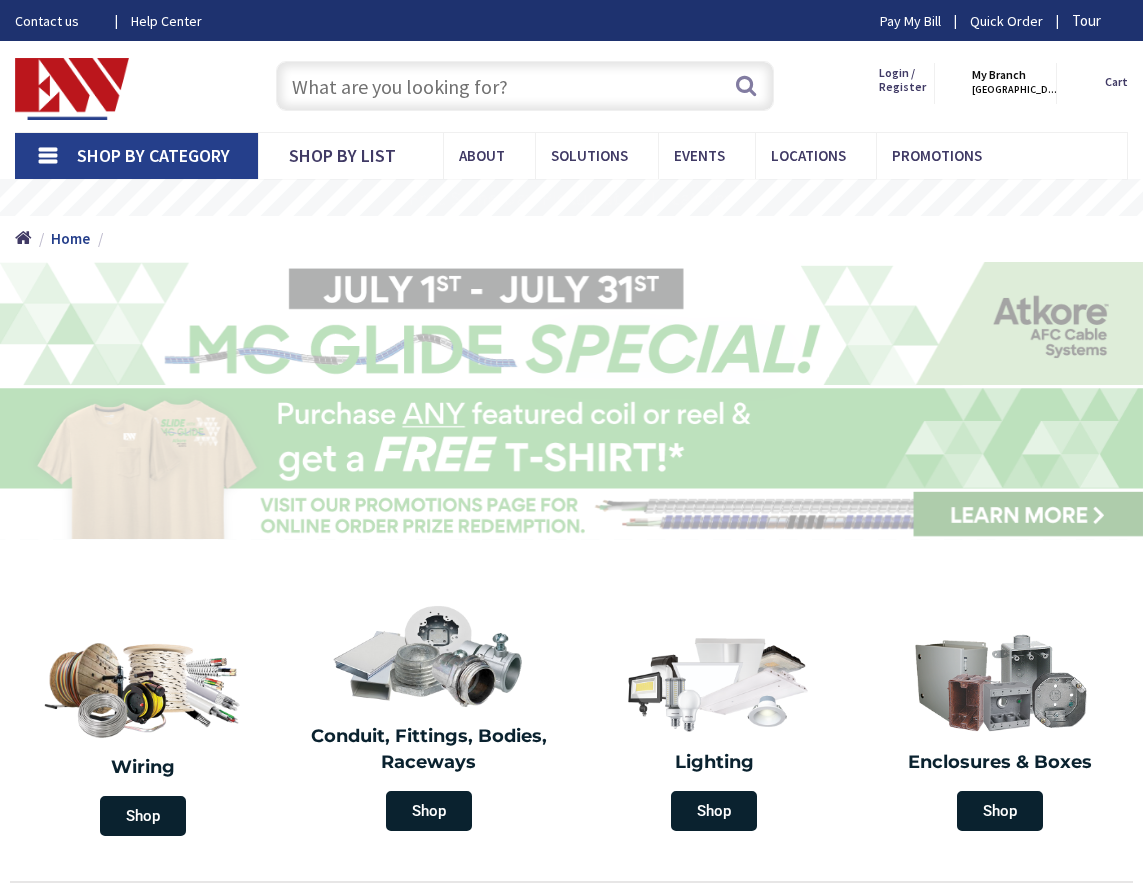 scroll, scrollTop: 0, scrollLeft: 0, axis: both 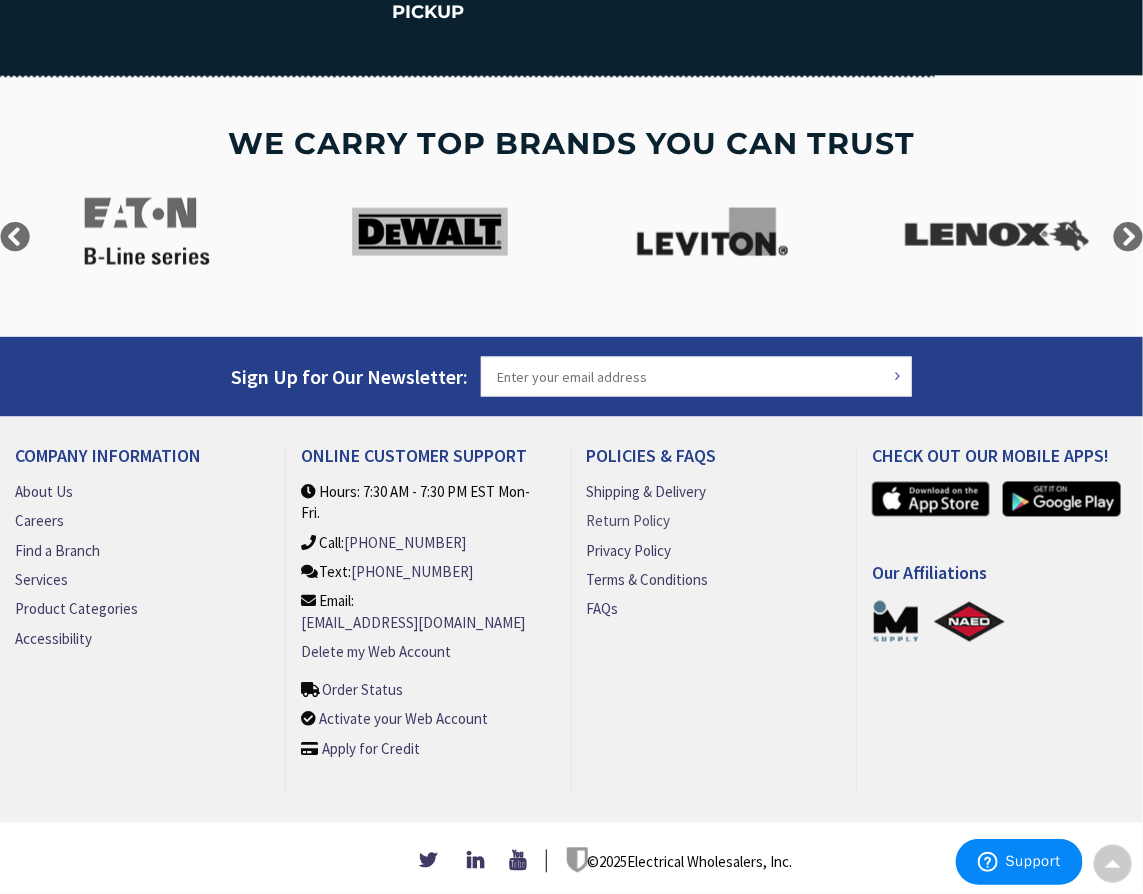 click on "Return Policy" at bounding box center (629, 521) 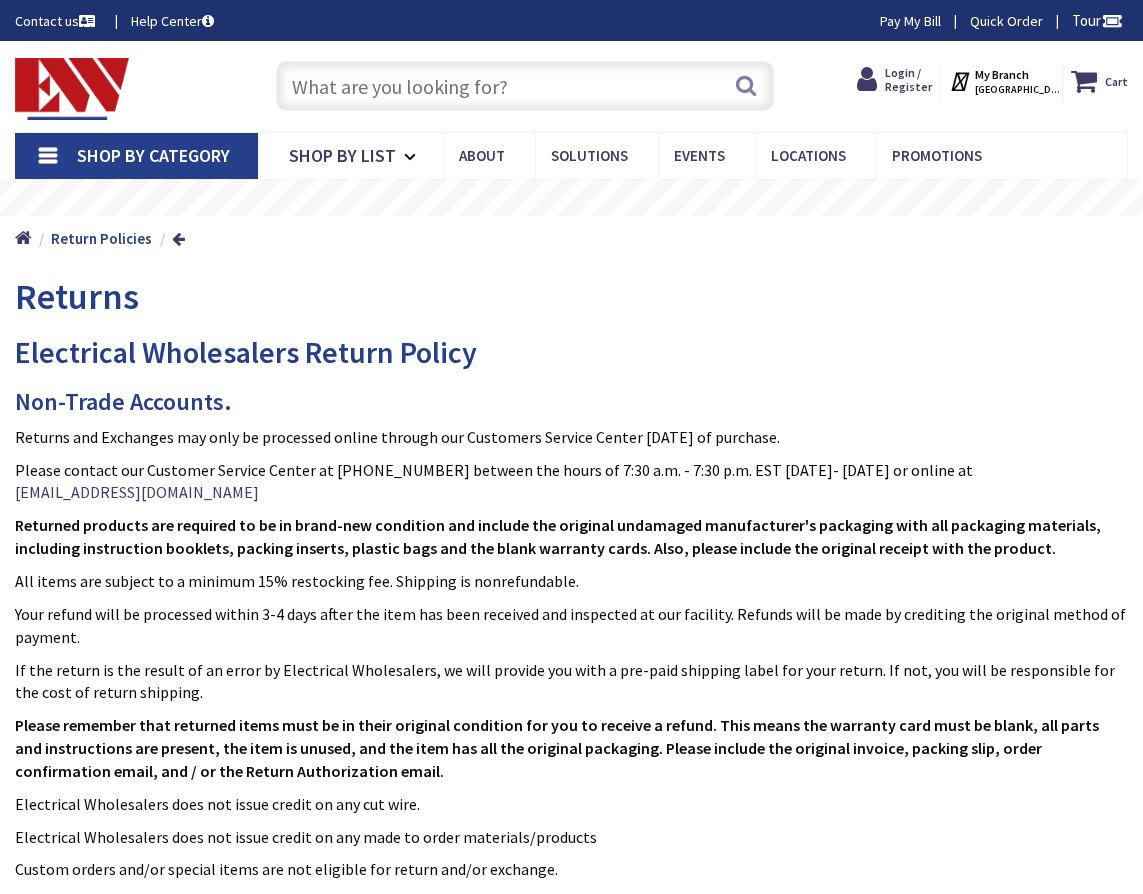 scroll, scrollTop: 0, scrollLeft: 0, axis: both 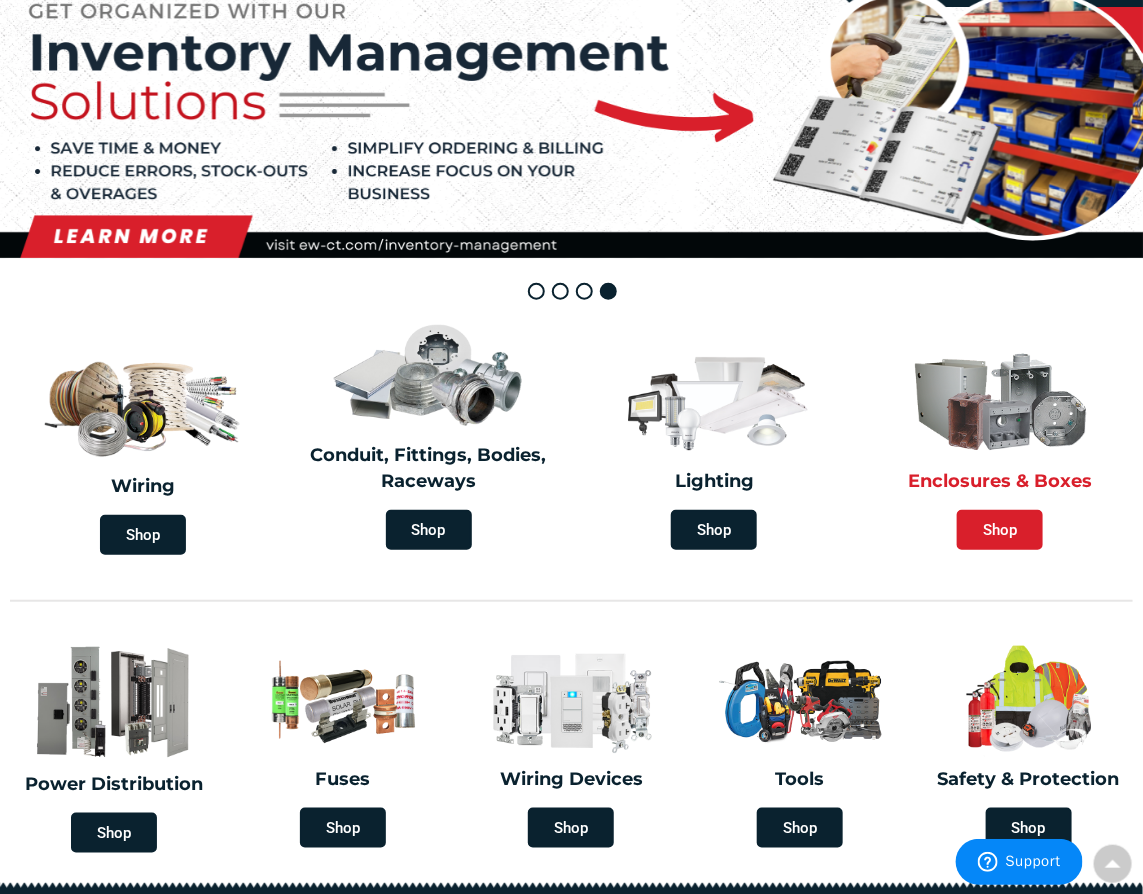 click on "Shop" at bounding box center [1000, 530] 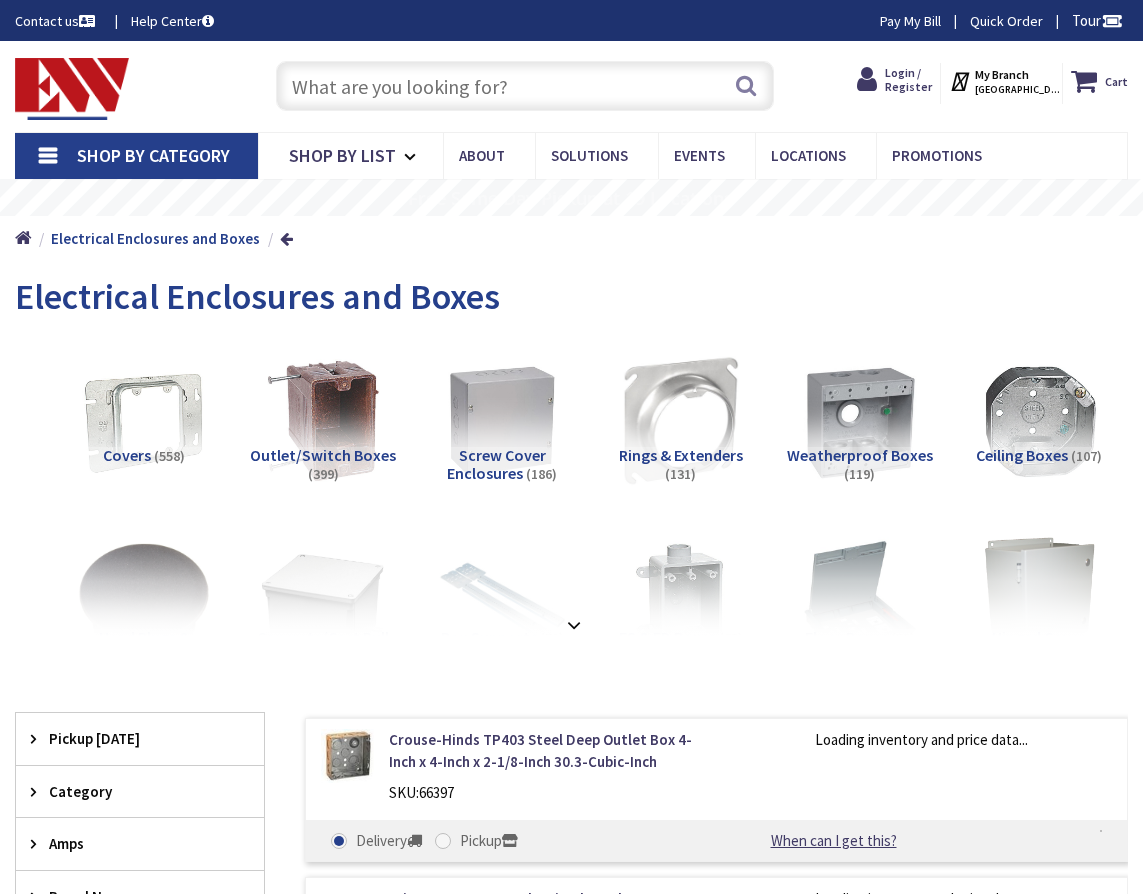 scroll, scrollTop: 0, scrollLeft: 0, axis: both 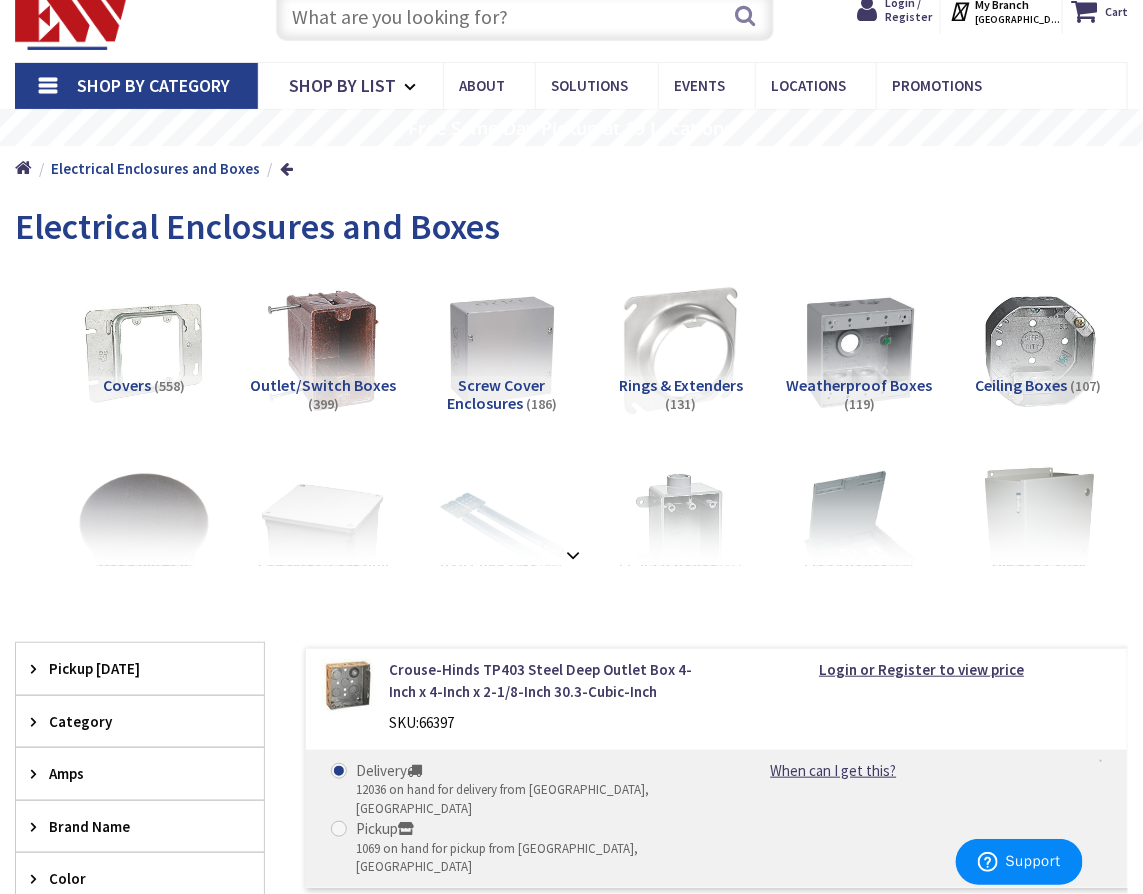 click on "Outlet/Switch Boxes" at bounding box center [323, 385] 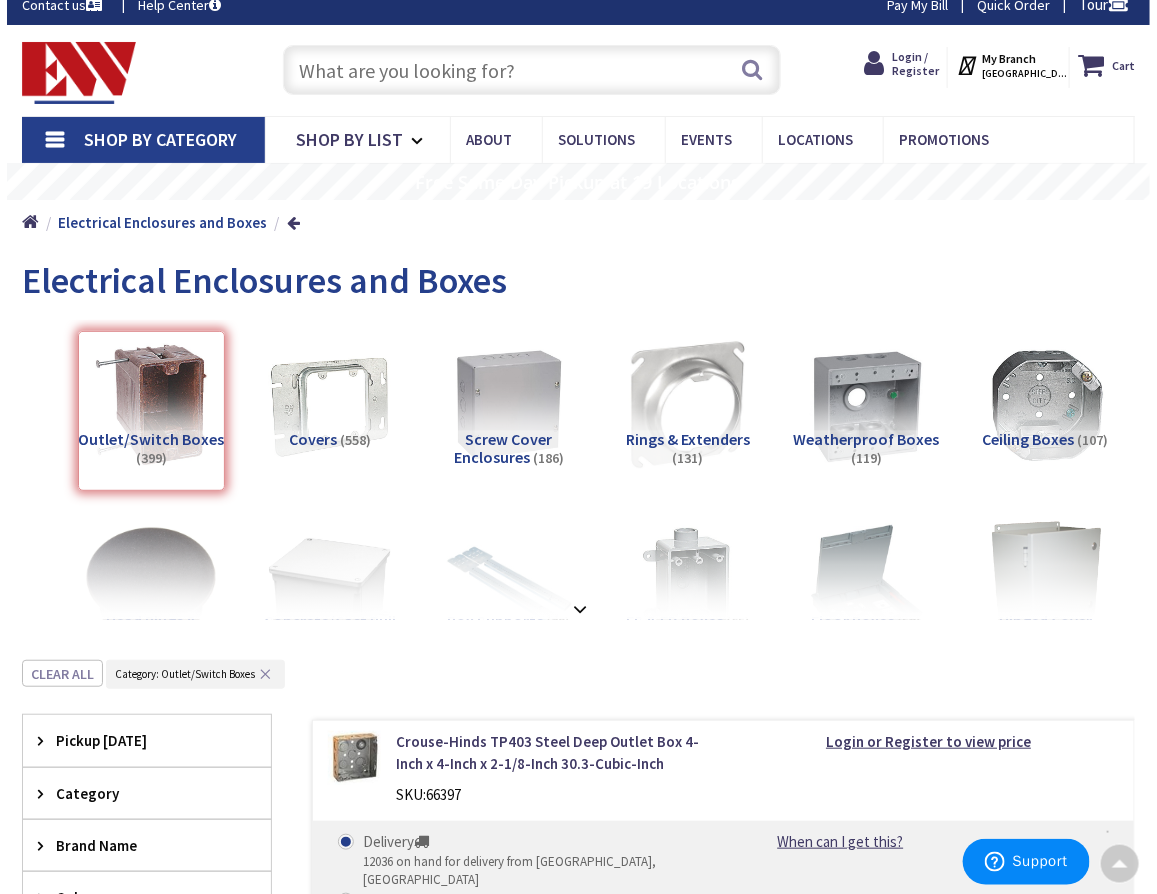 scroll, scrollTop: 0, scrollLeft: 0, axis: both 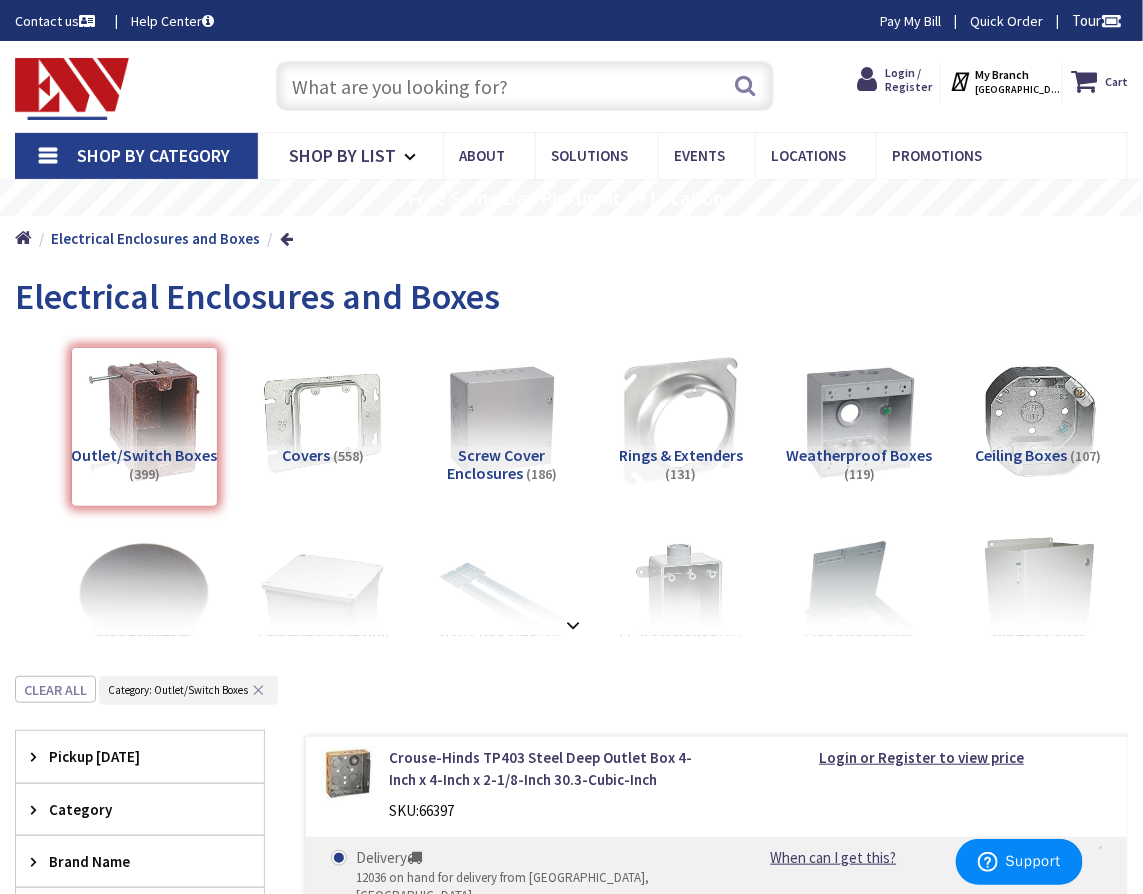 click on "Shop By Category" at bounding box center (136, 156) 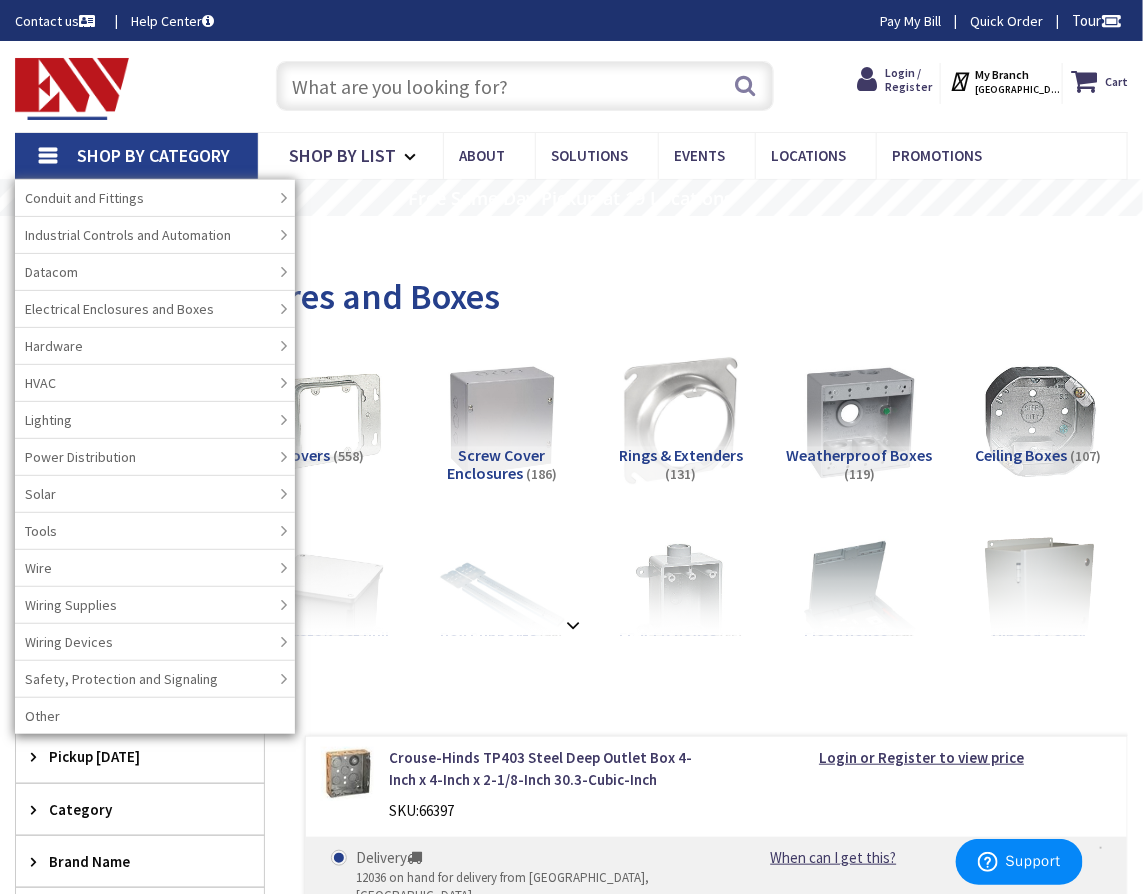 click on "My Branch" at bounding box center (1002, 74) 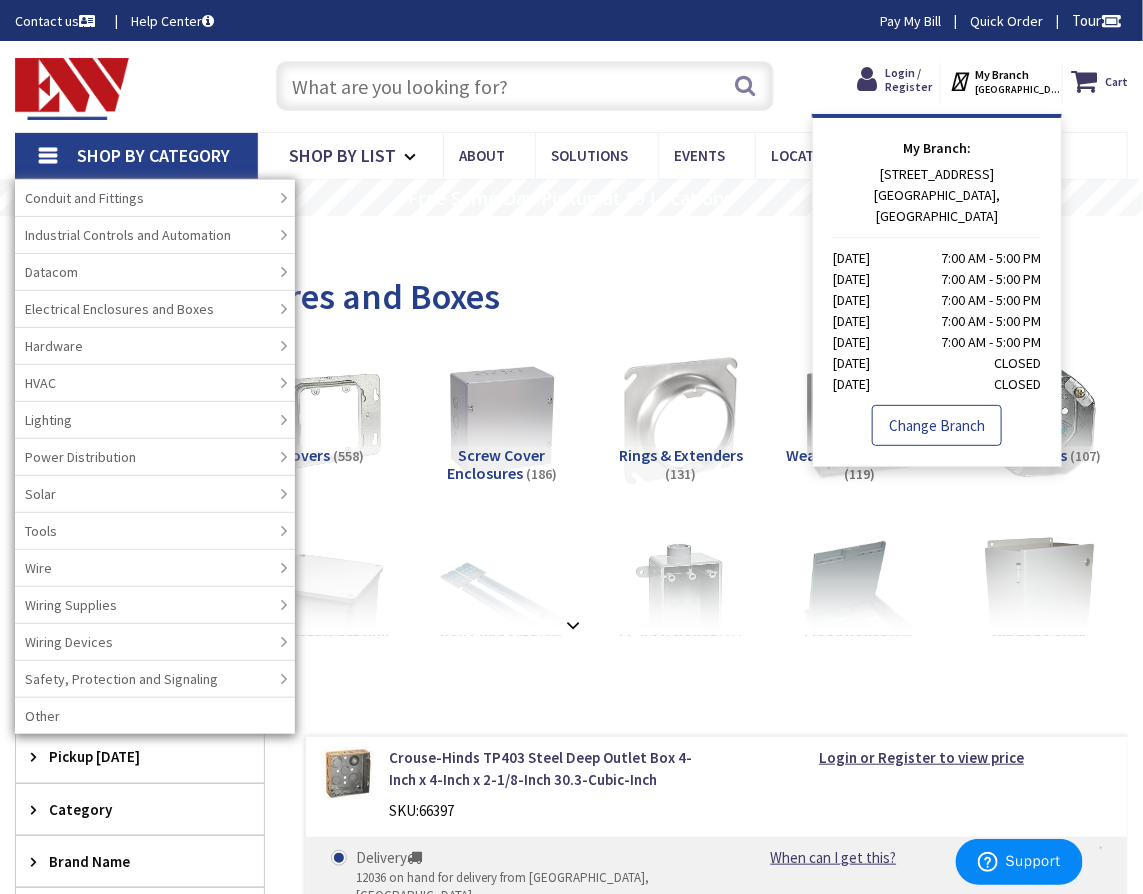 click on "Change Branch" at bounding box center [937, 426] 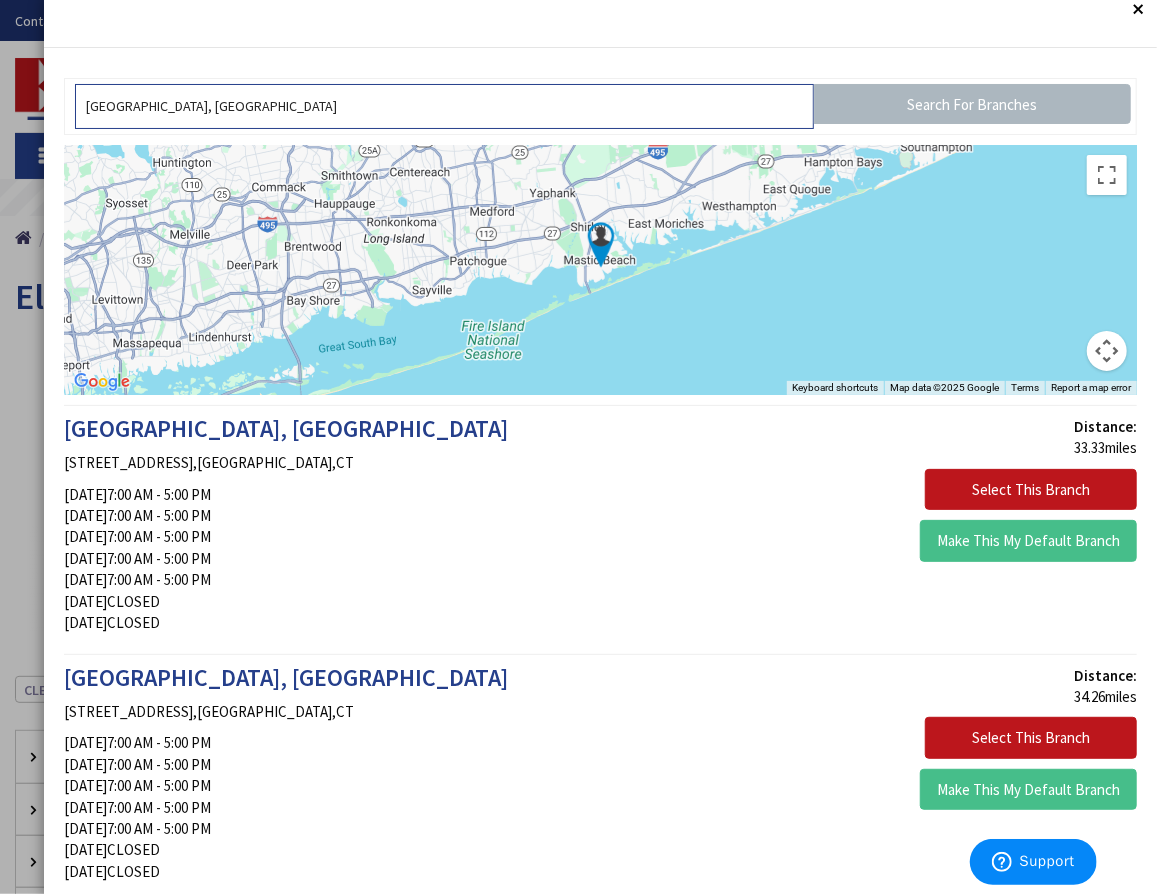 scroll, scrollTop: 0, scrollLeft: 0, axis: both 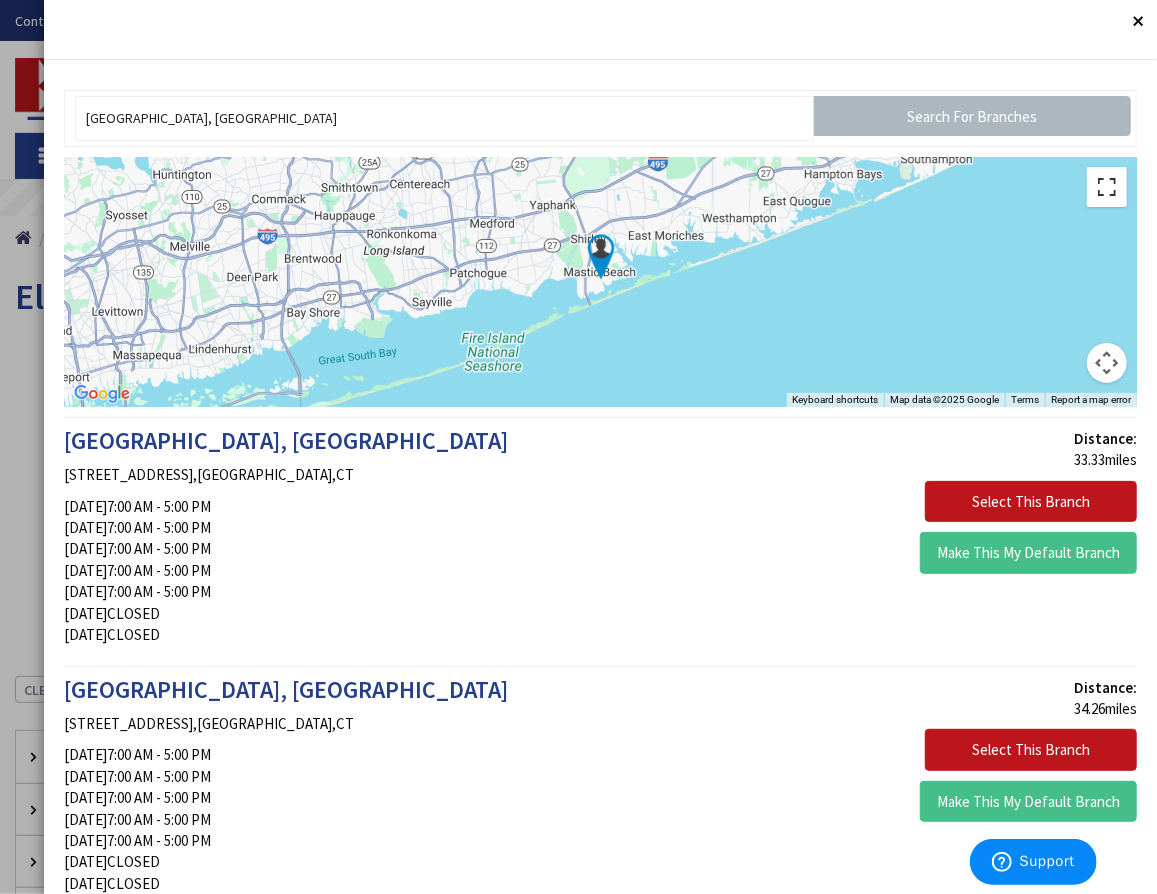 click at bounding box center [1107, 187] 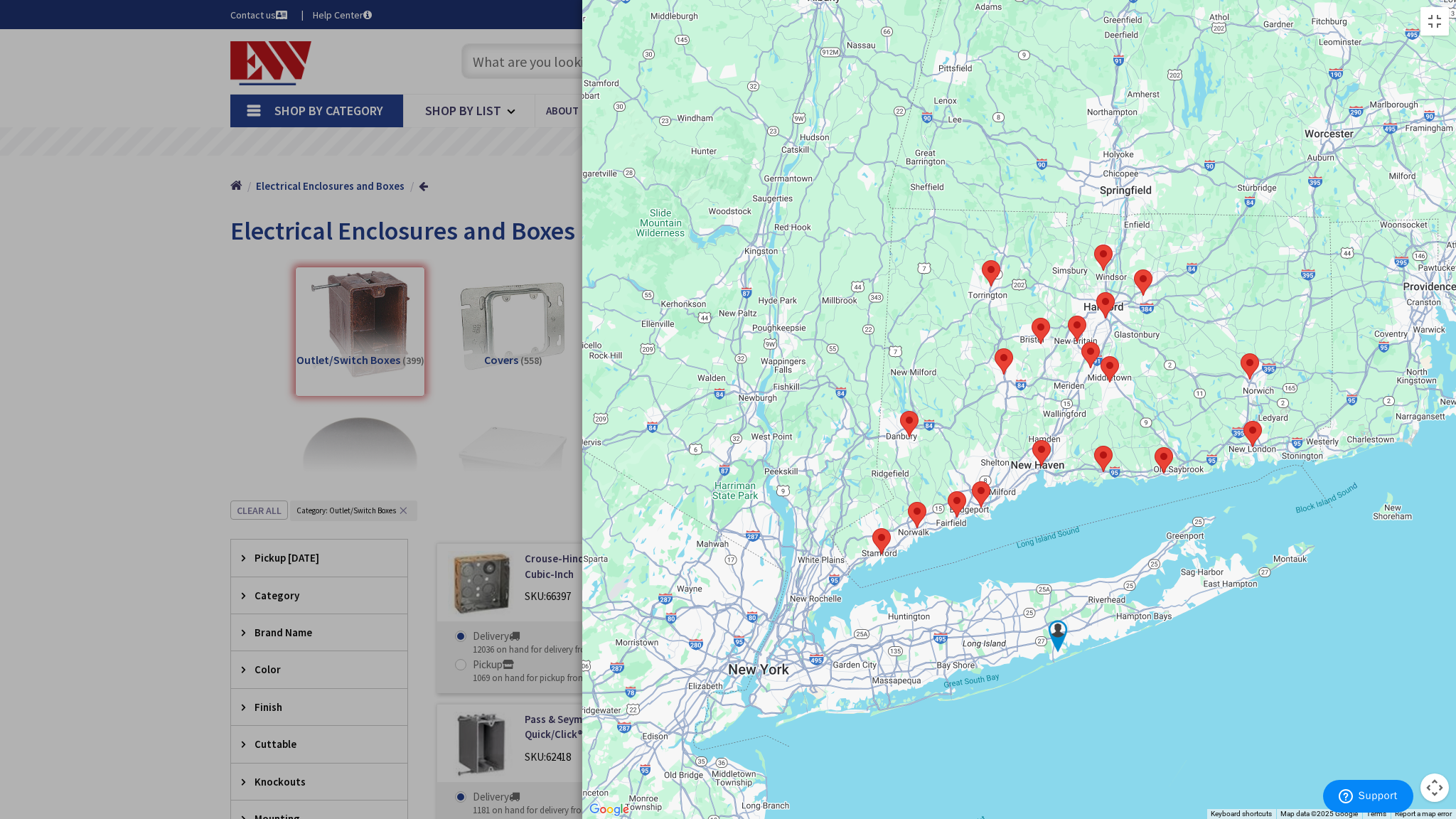 drag, startPoint x: 871, startPoint y: 286, endPoint x: 834, endPoint y: 547, distance: 263.60956 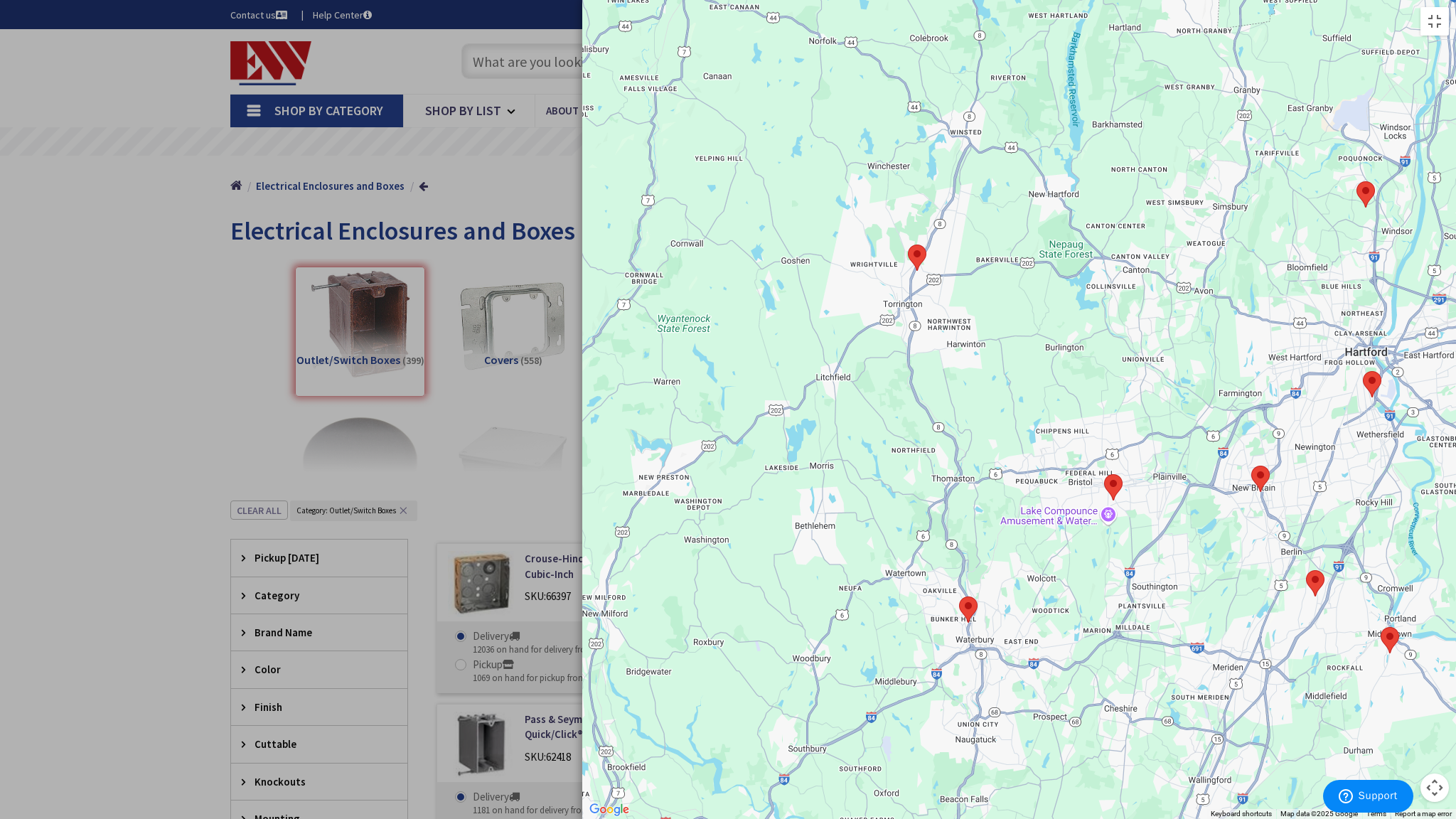 click at bounding box center (1363, 371) 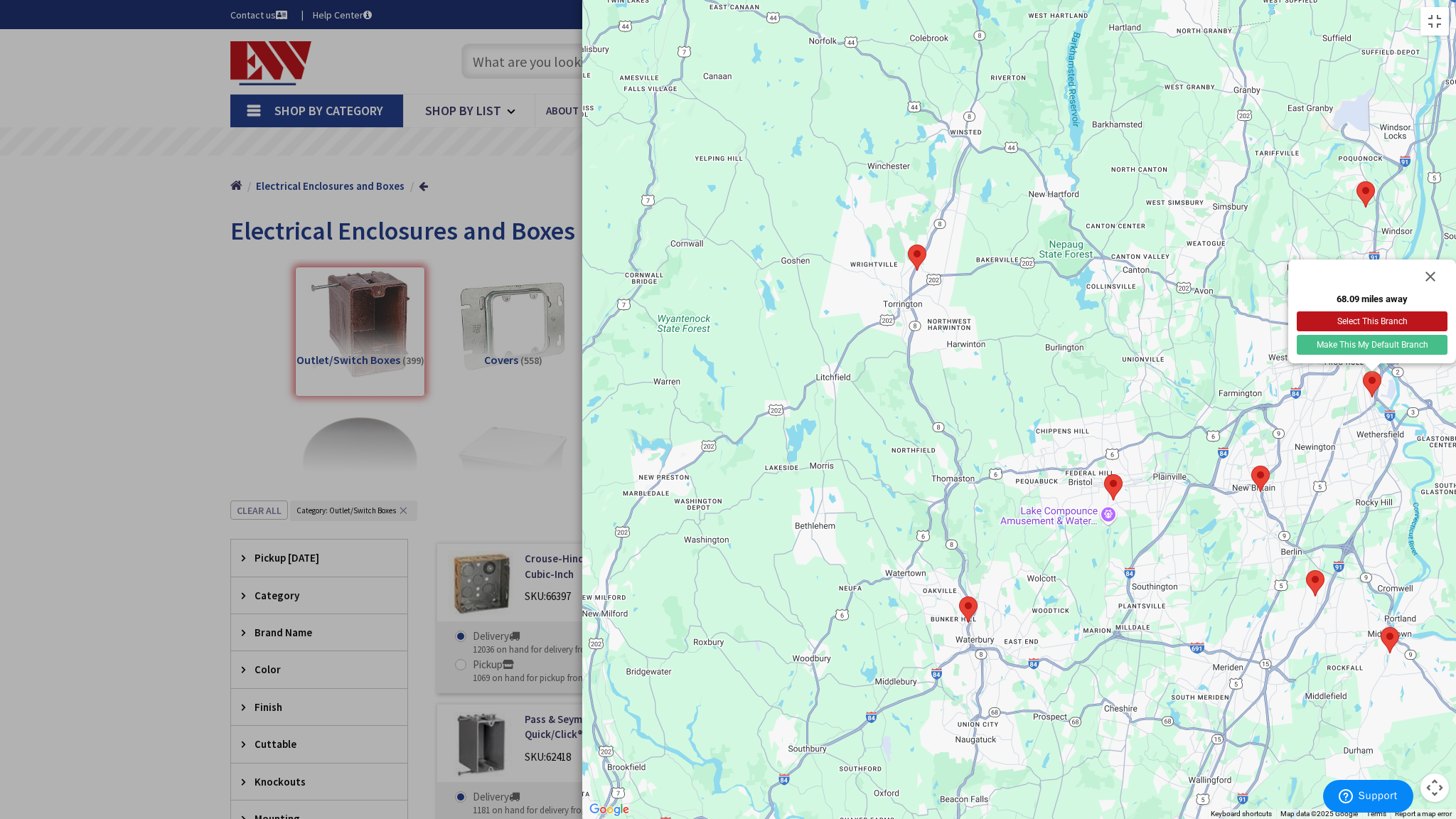 click on "To navigate, press the arrow keys. 68.09 miles away Select This Branch Make This My Default Branch" at bounding box center (1019, 410) 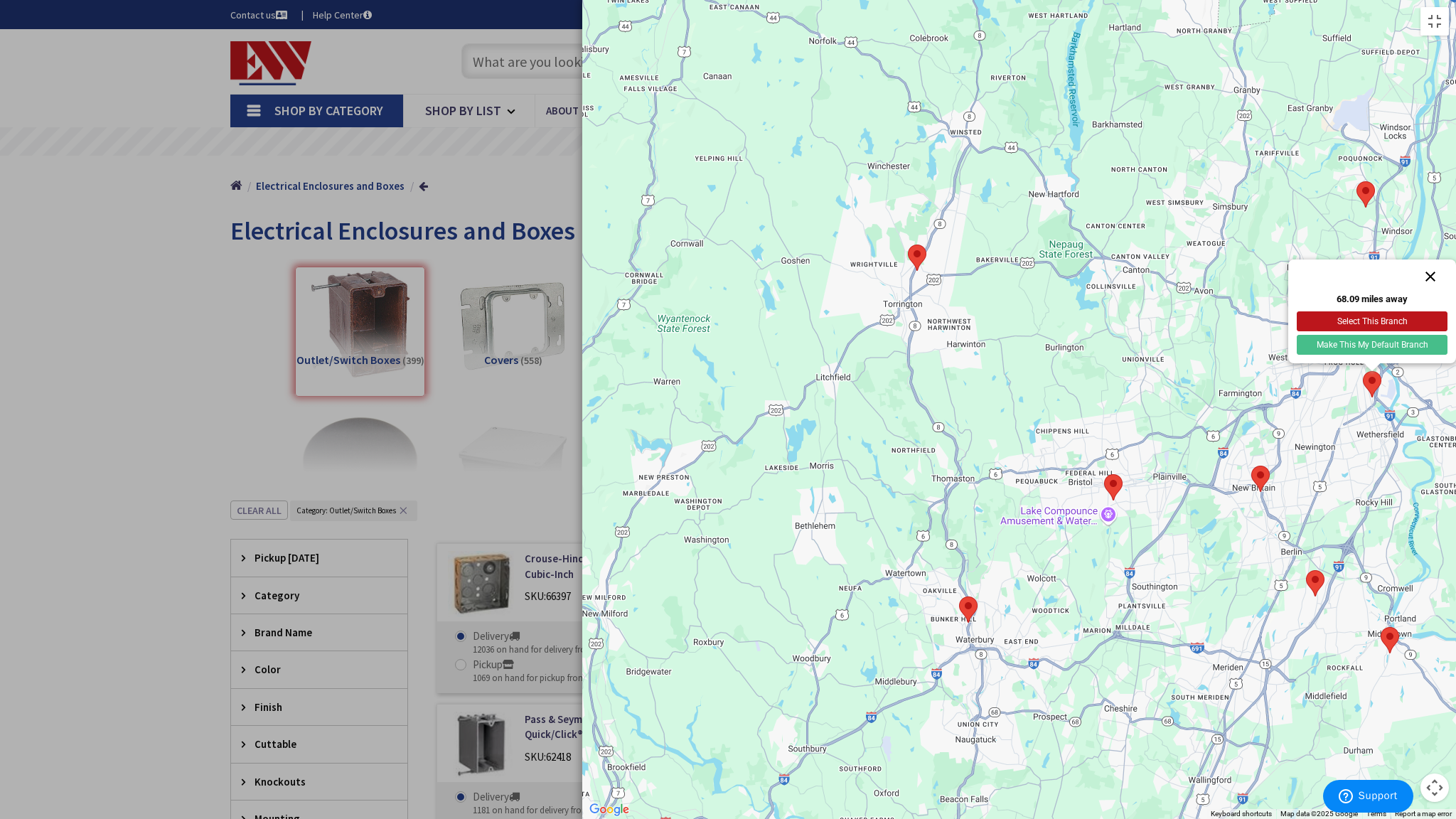 click at bounding box center [1430, 277] 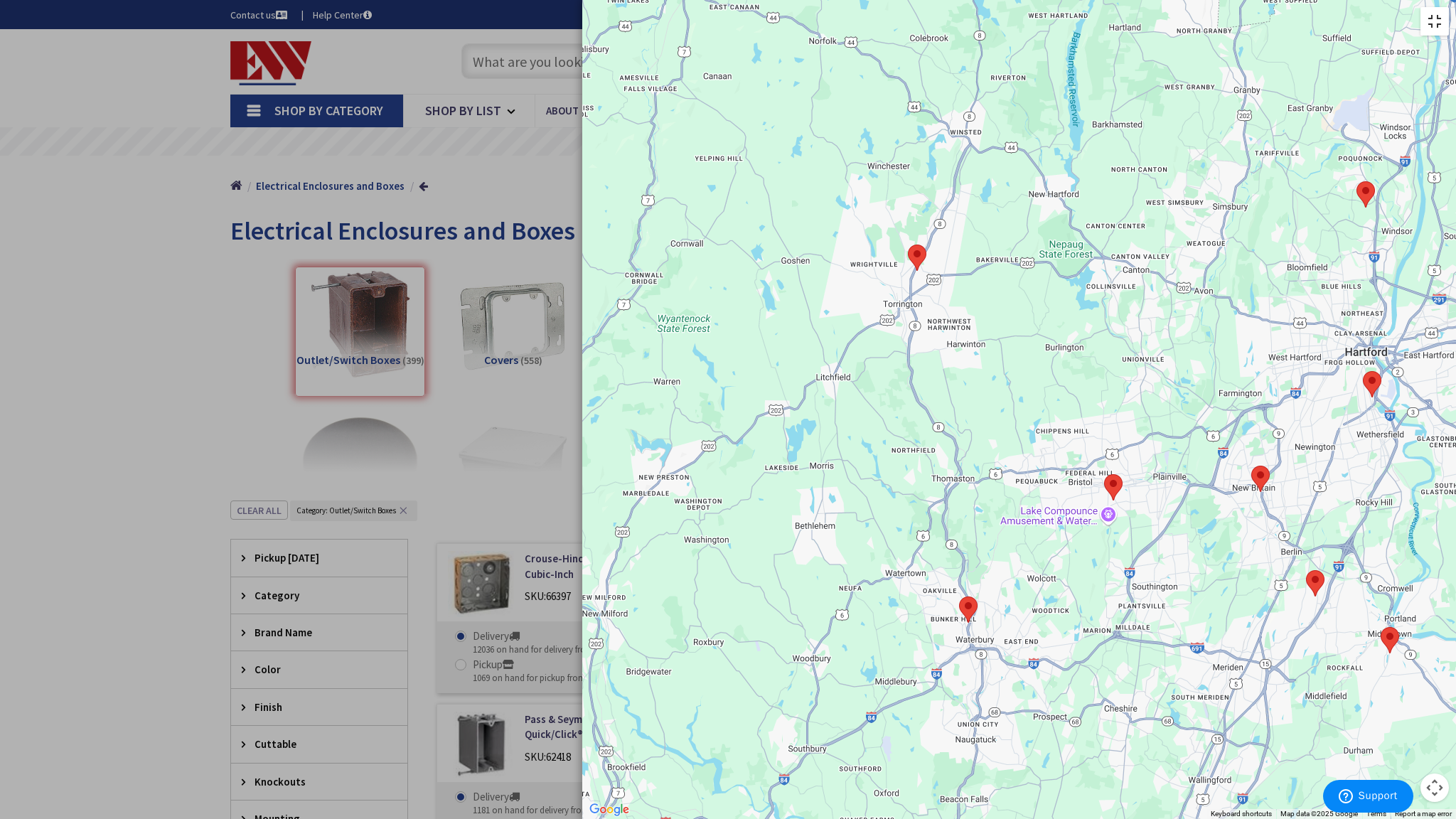click at bounding box center [1435, 21] 